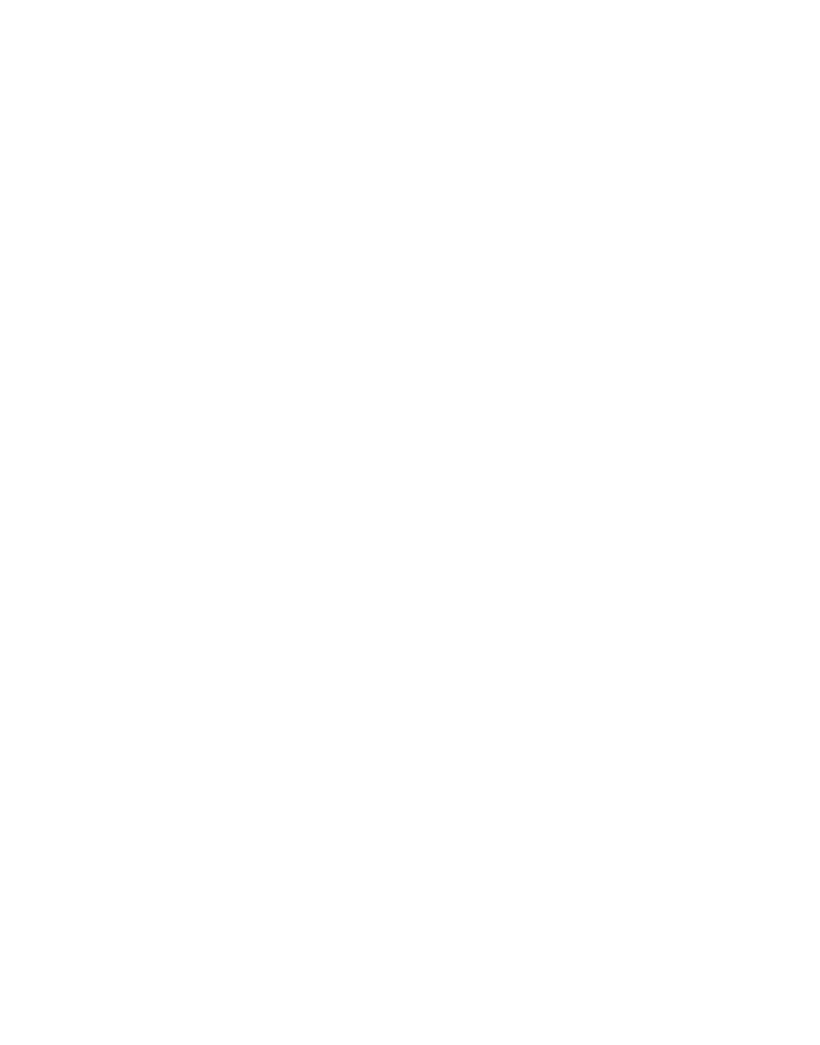 scroll, scrollTop: 0, scrollLeft: 0, axis: both 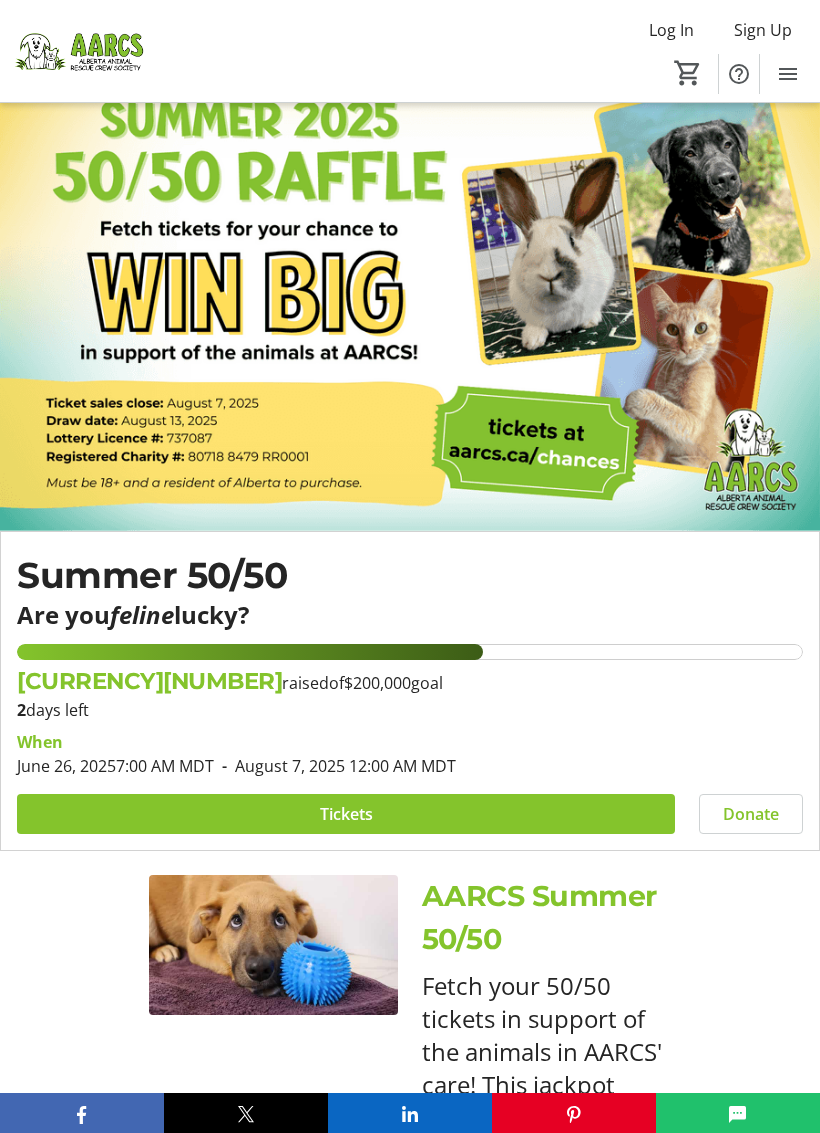 click at bounding box center [346, 814] 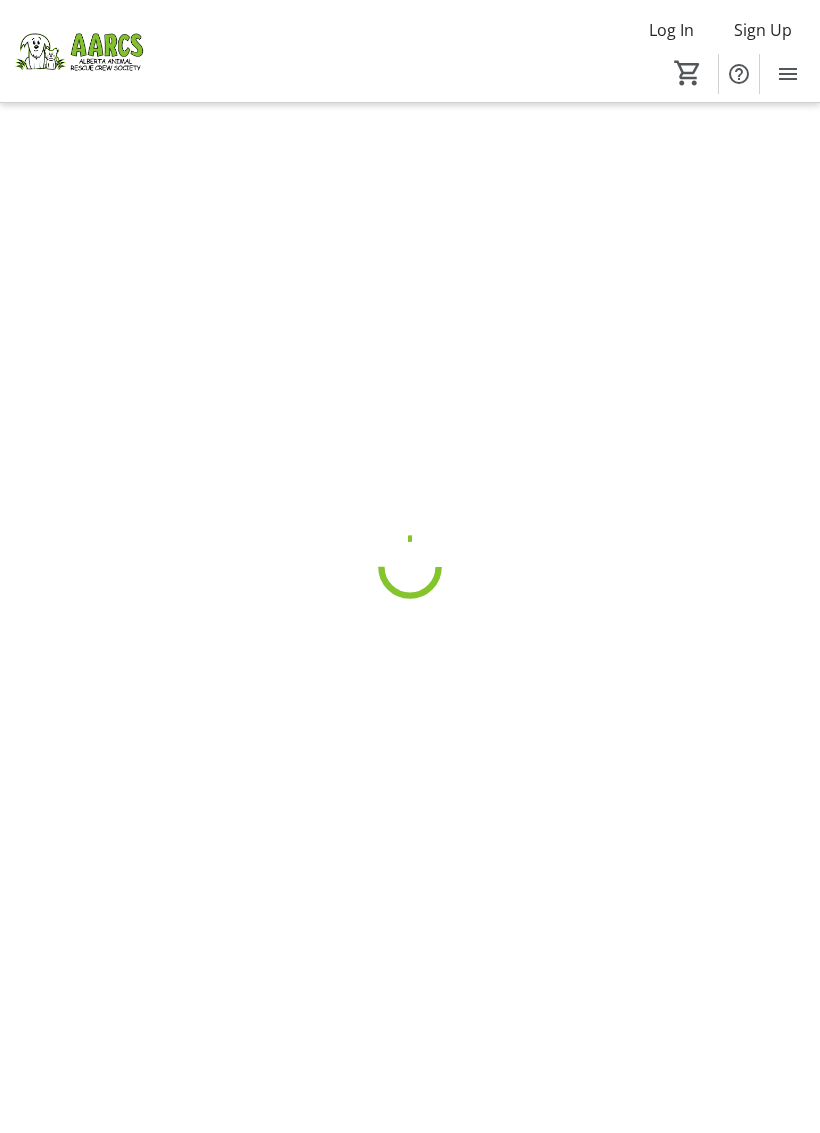 scroll, scrollTop: 0, scrollLeft: 0, axis: both 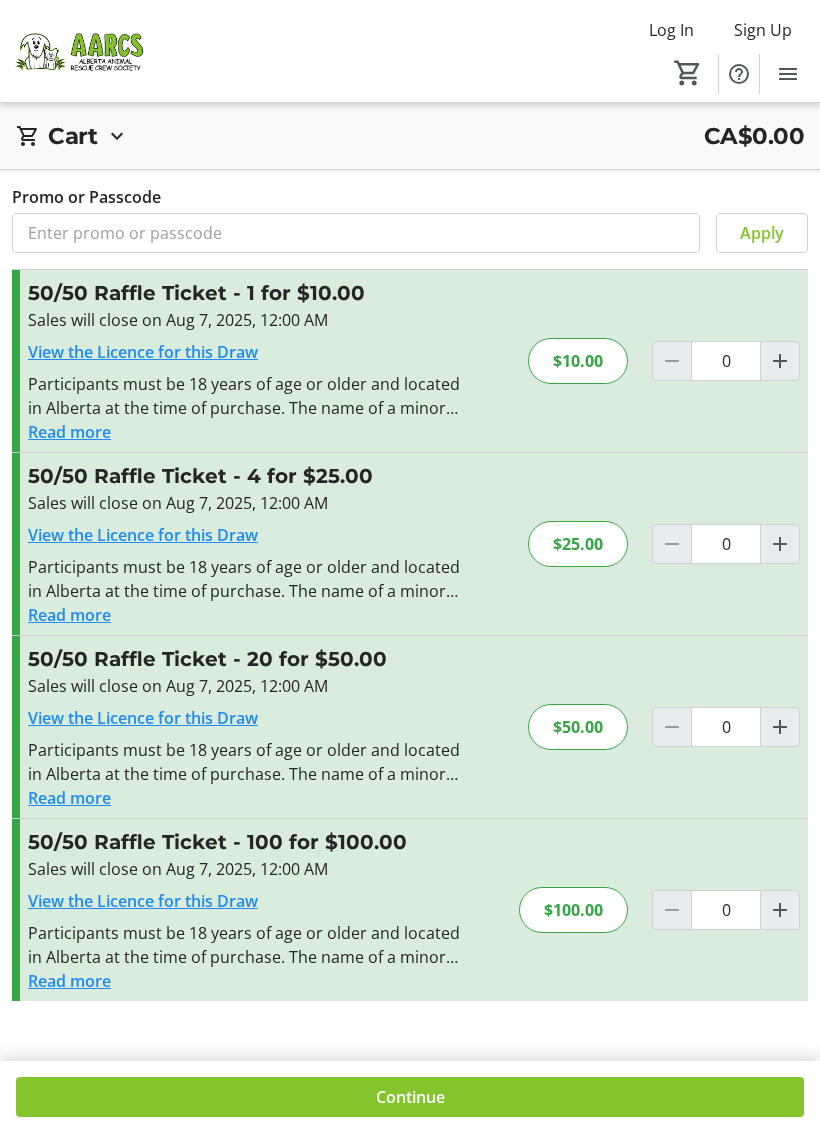 click 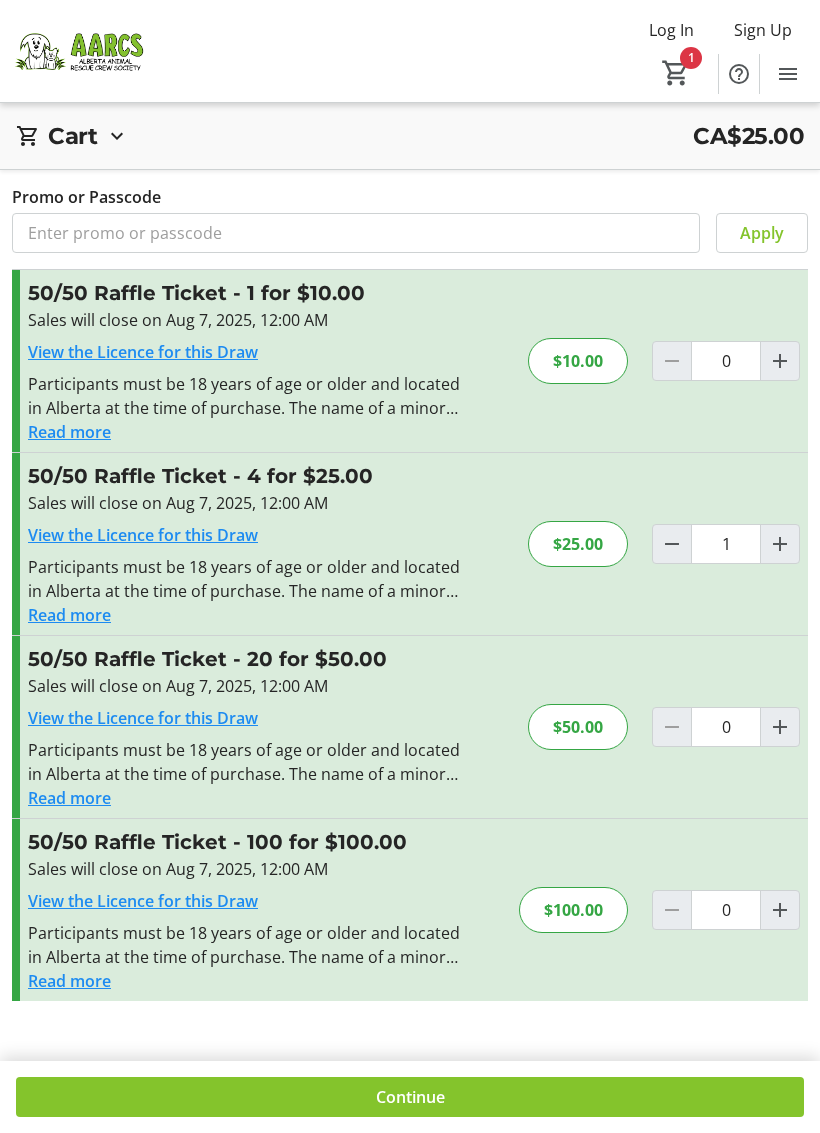 click 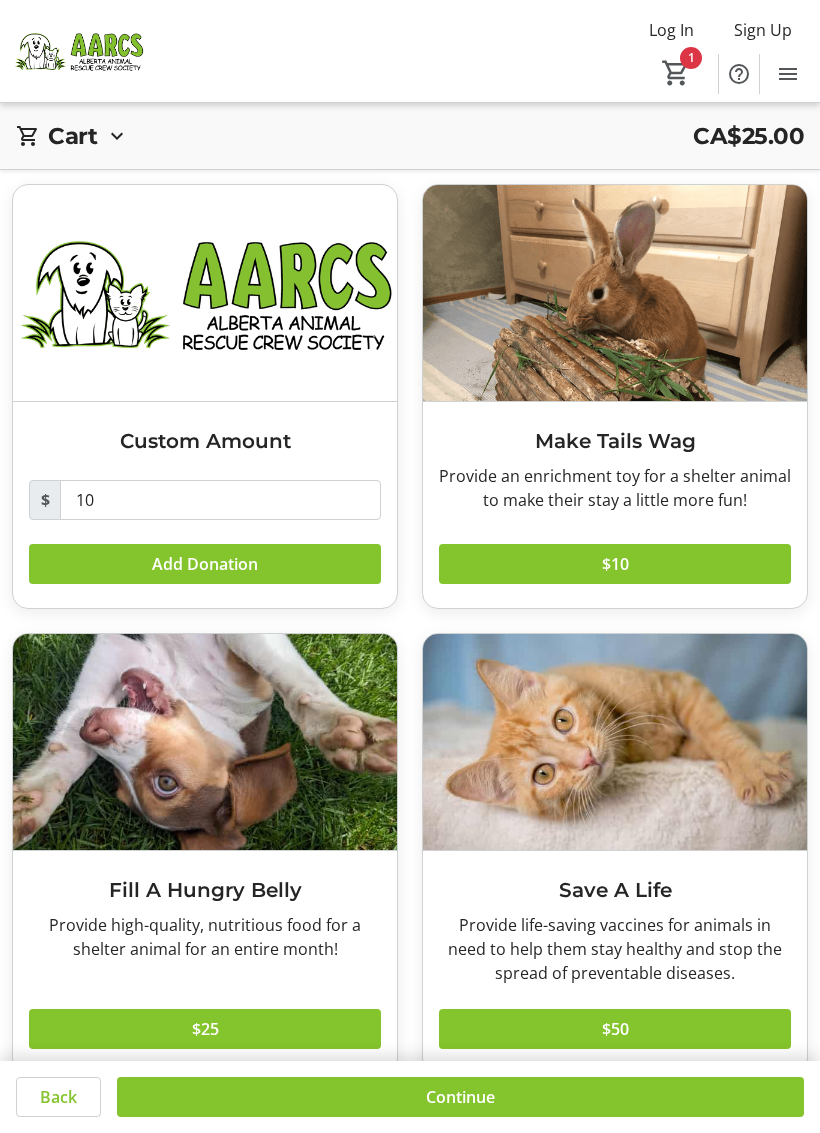 scroll, scrollTop: 96, scrollLeft: 0, axis: vertical 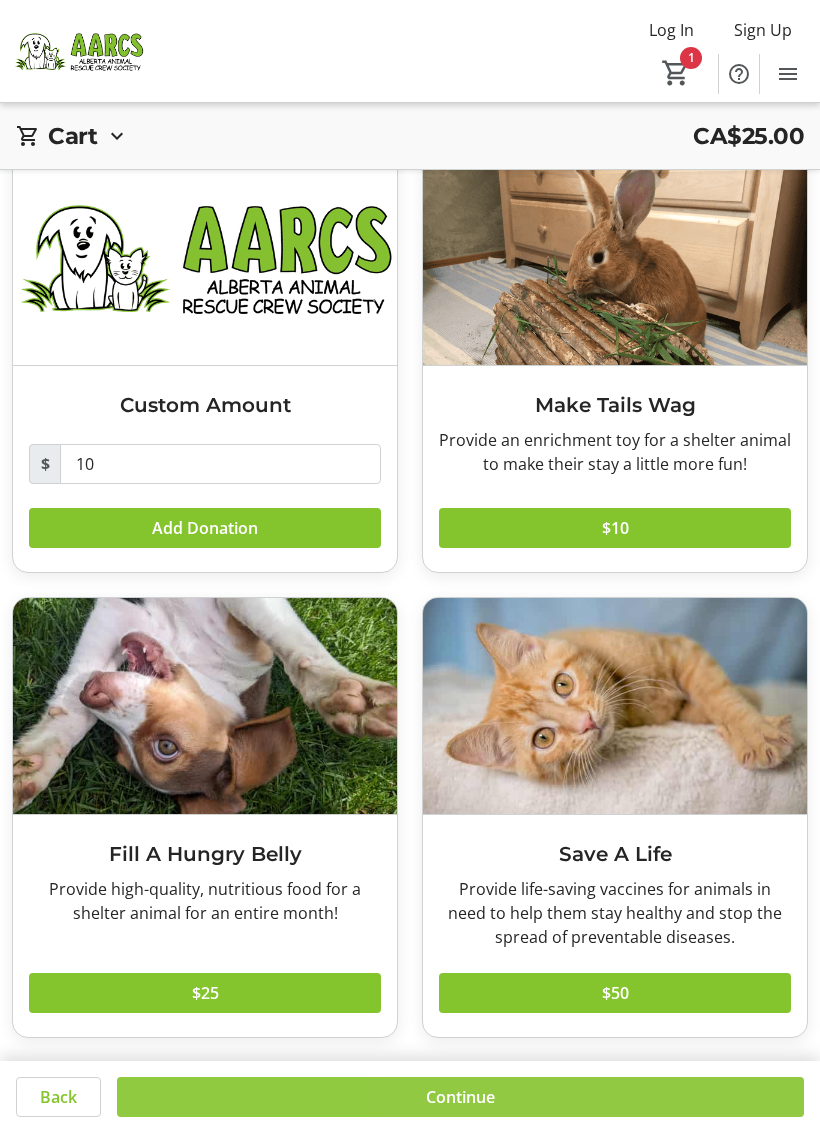 click 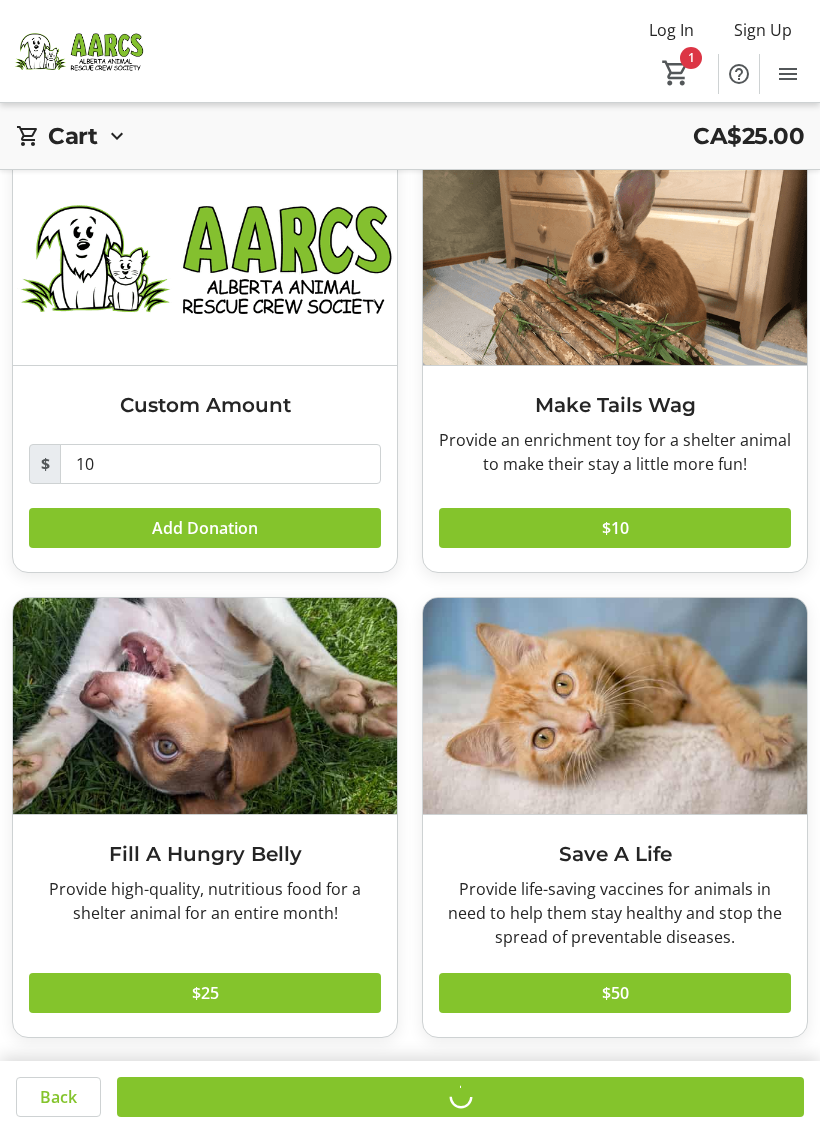 scroll, scrollTop: 0, scrollLeft: 0, axis: both 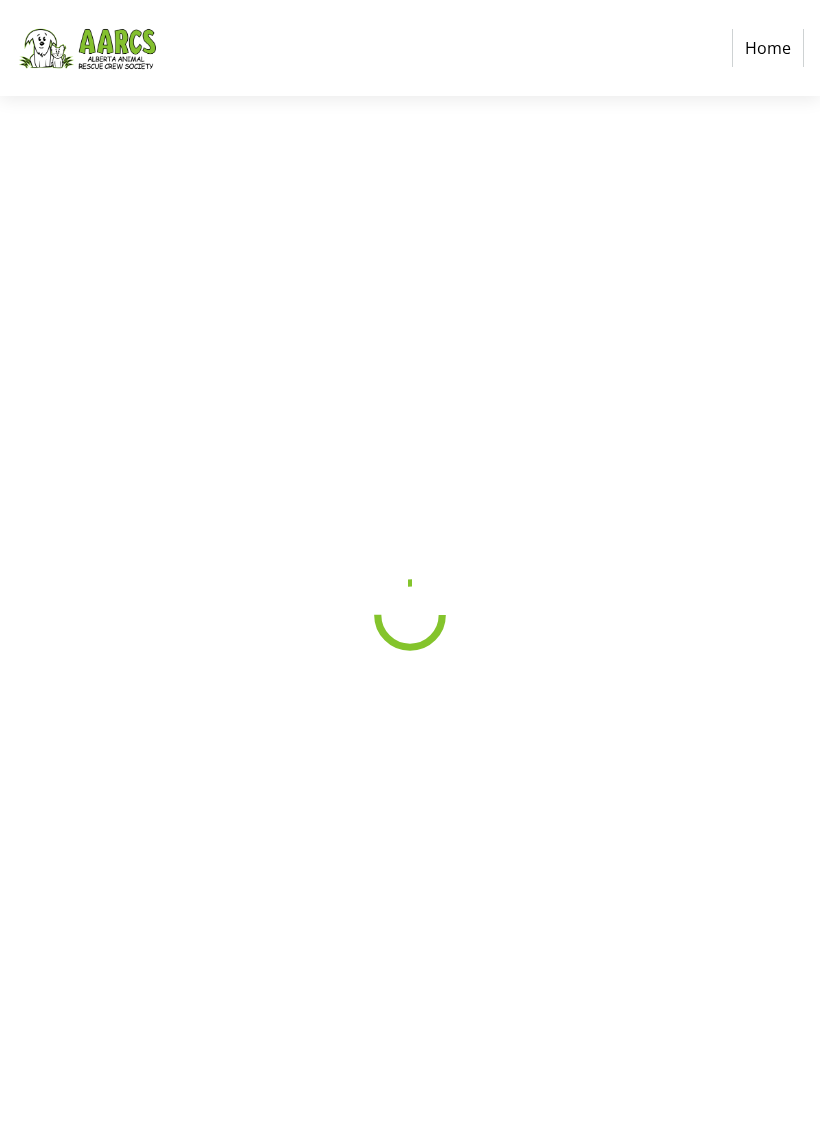 select on "CA" 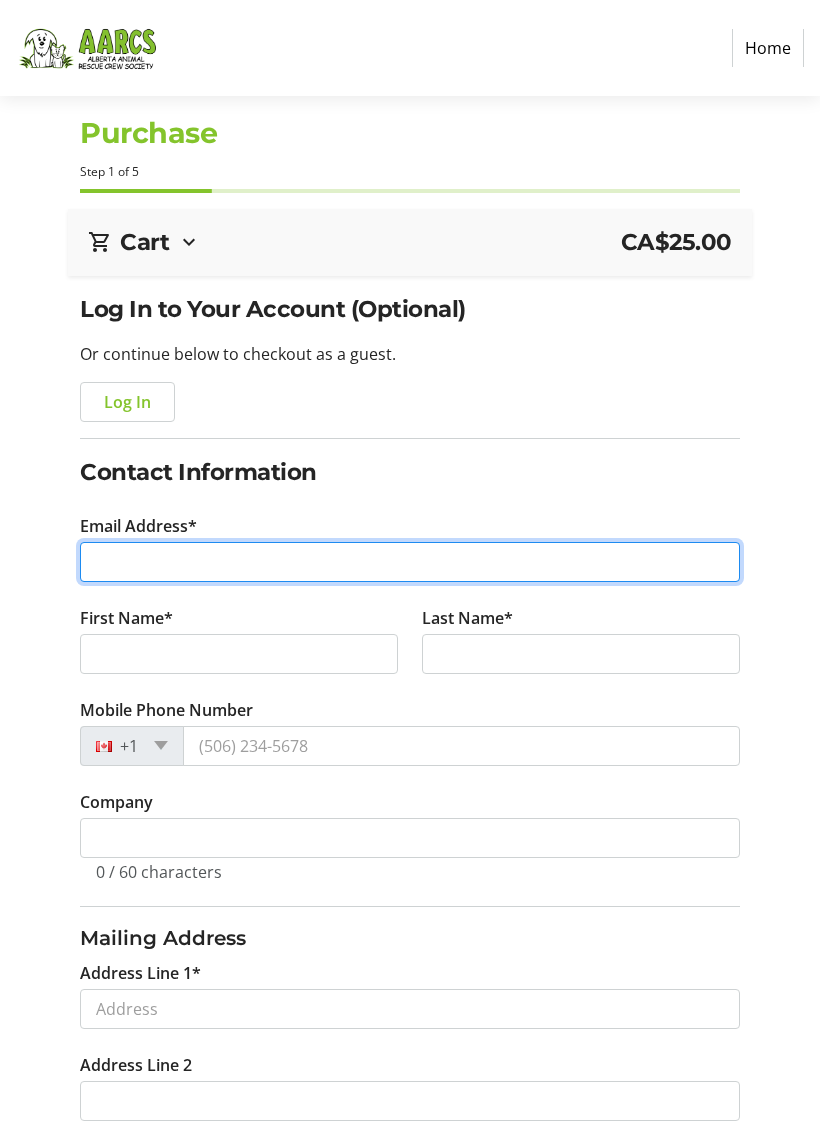 click on "Email Address*" at bounding box center (409, 562) 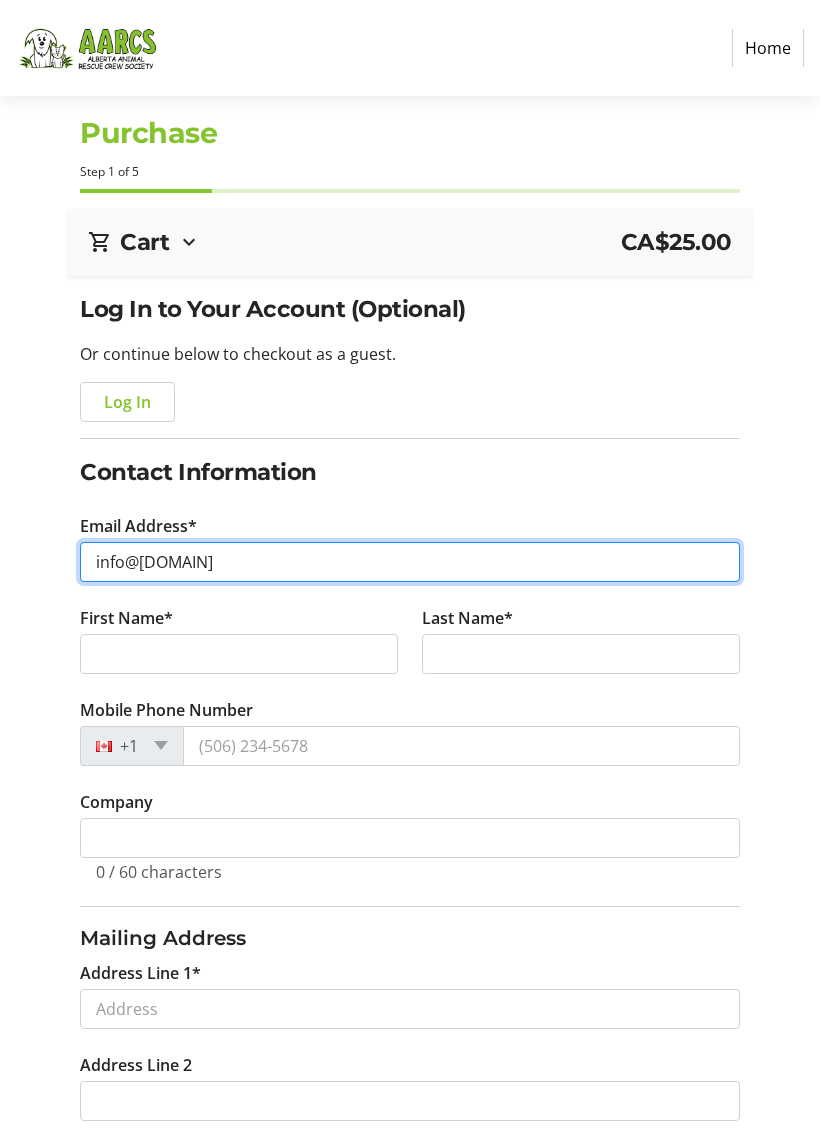 type on "info@[DOMAIN]" 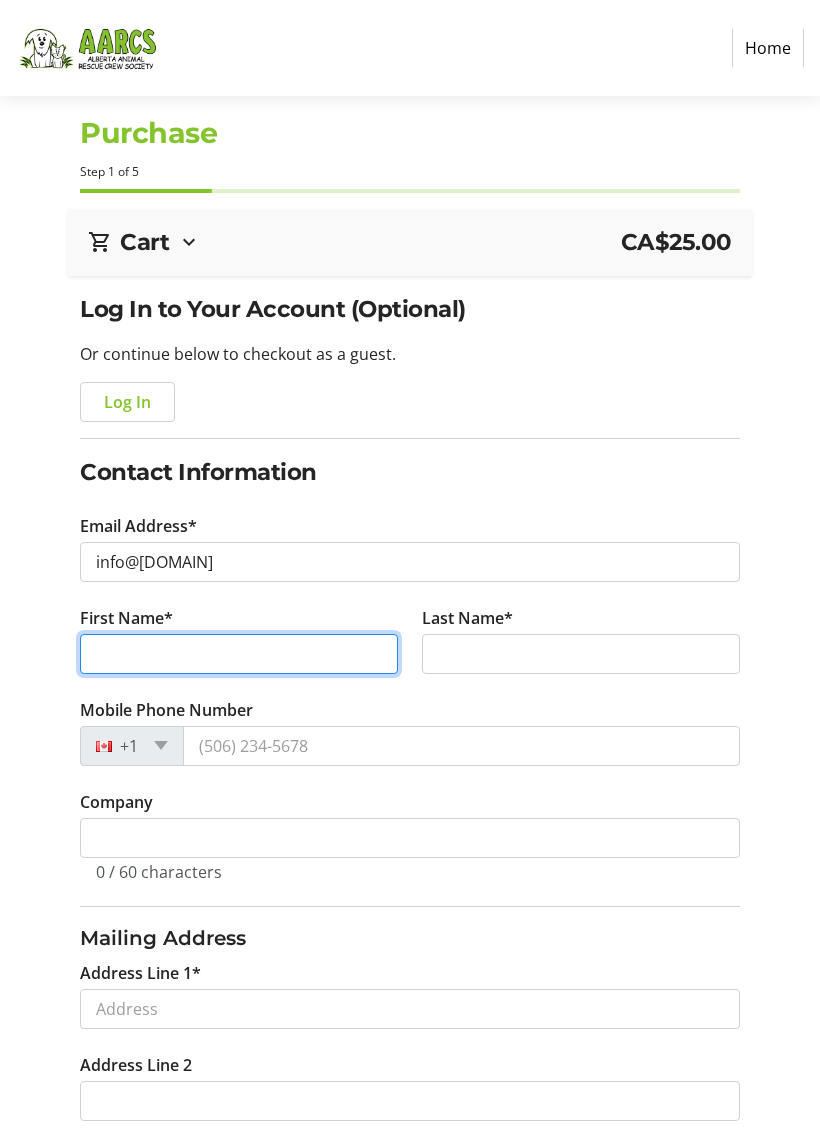 click on "First Name*" at bounding box center [239, 654] 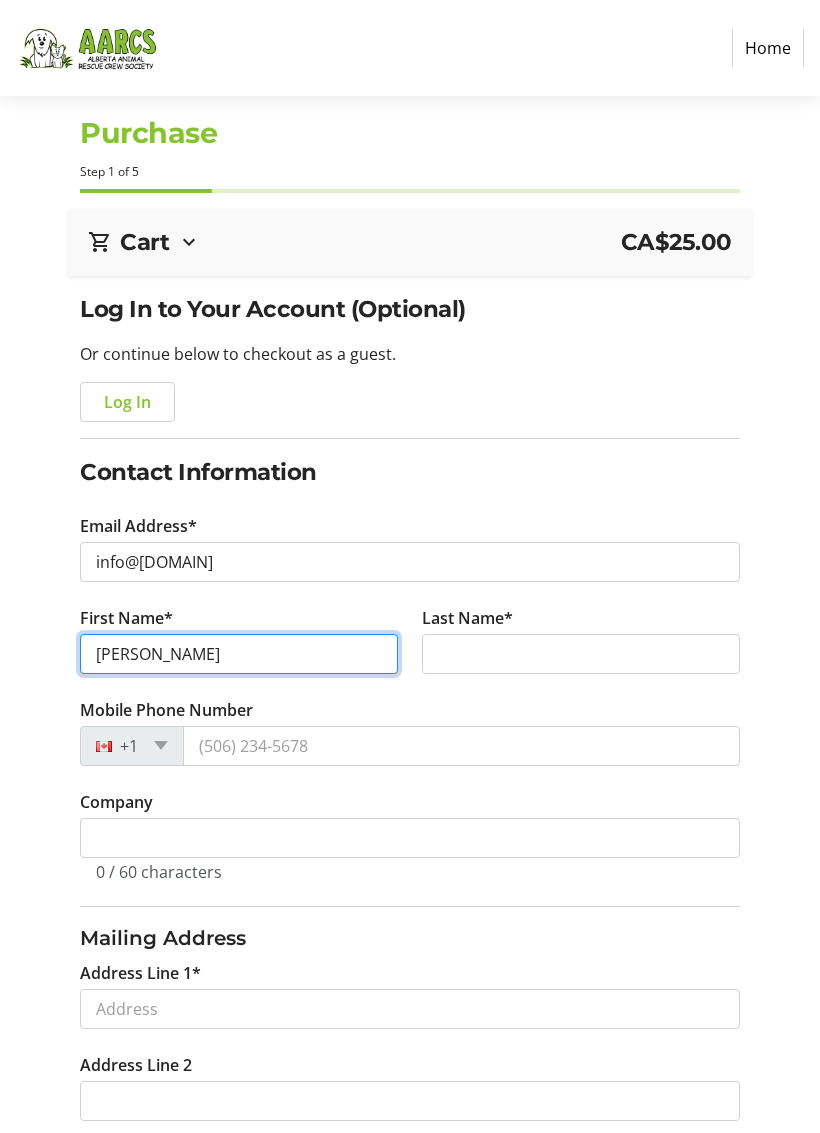type on "[PERSON_NAME]" 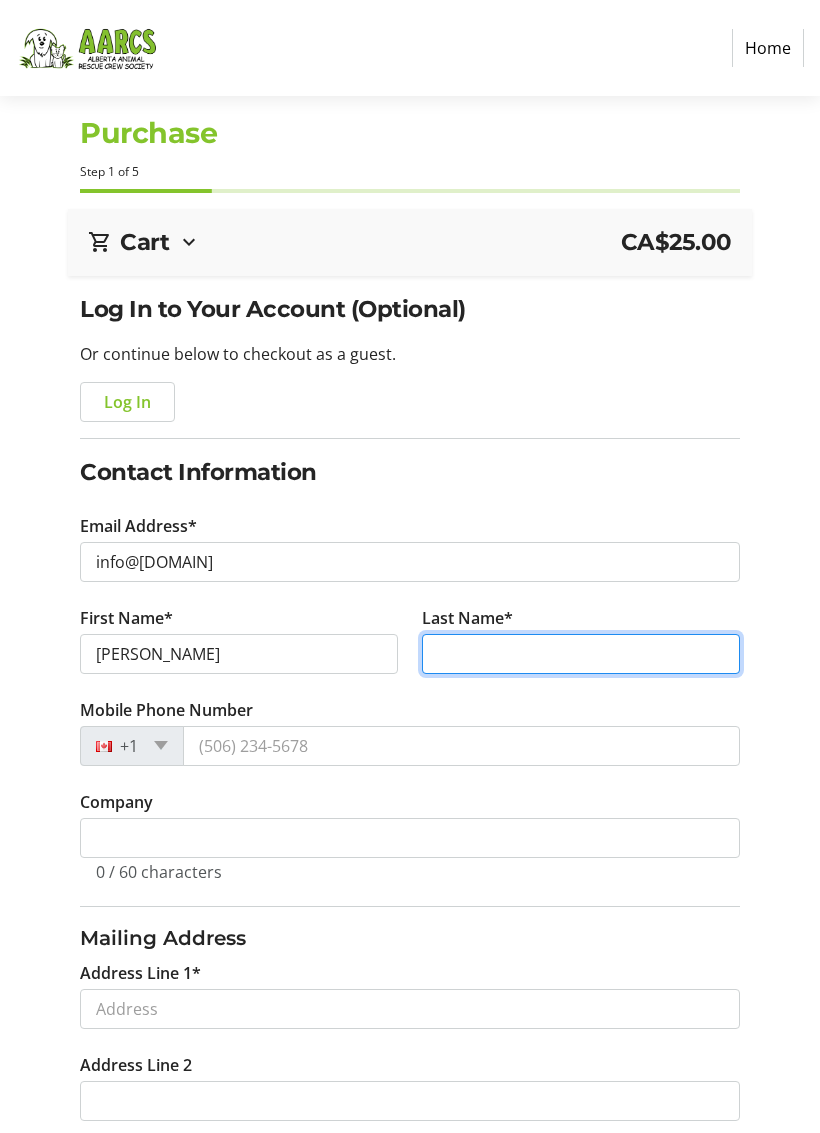 click on "Last Name*" at bounding box center [581, 654] 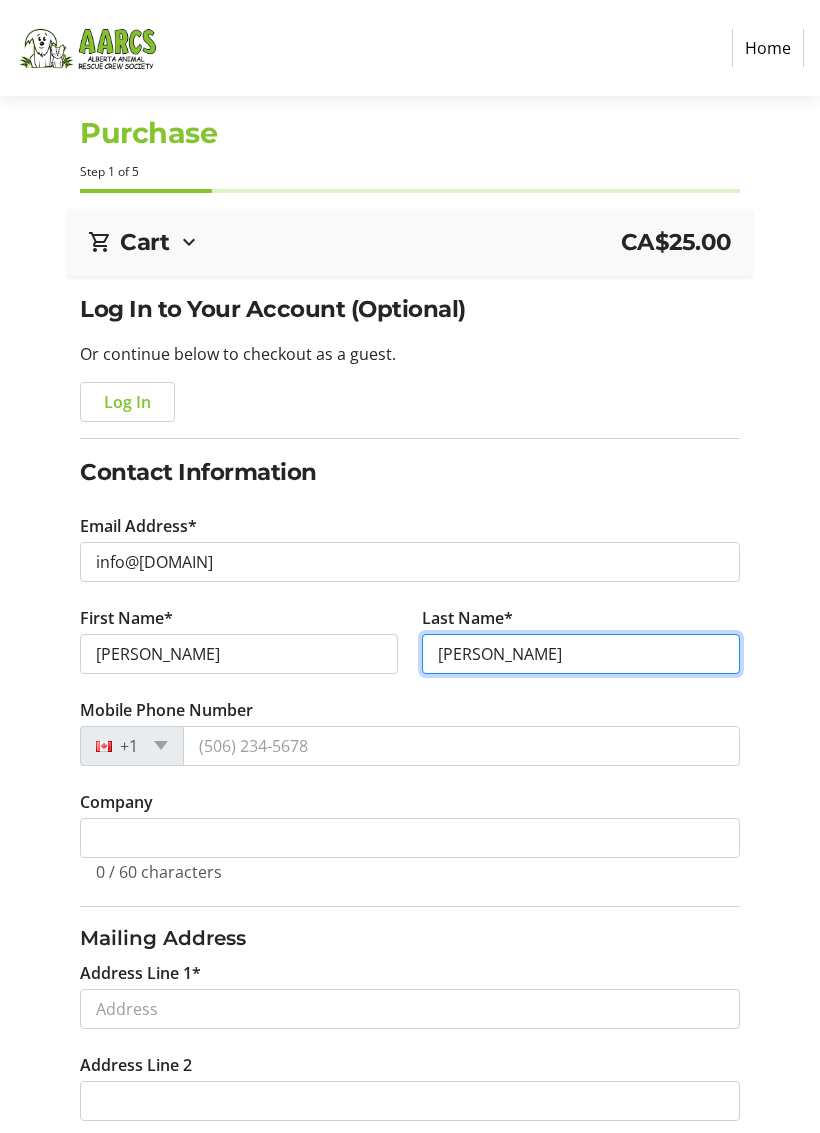 type on "[PERSON_NAME]" 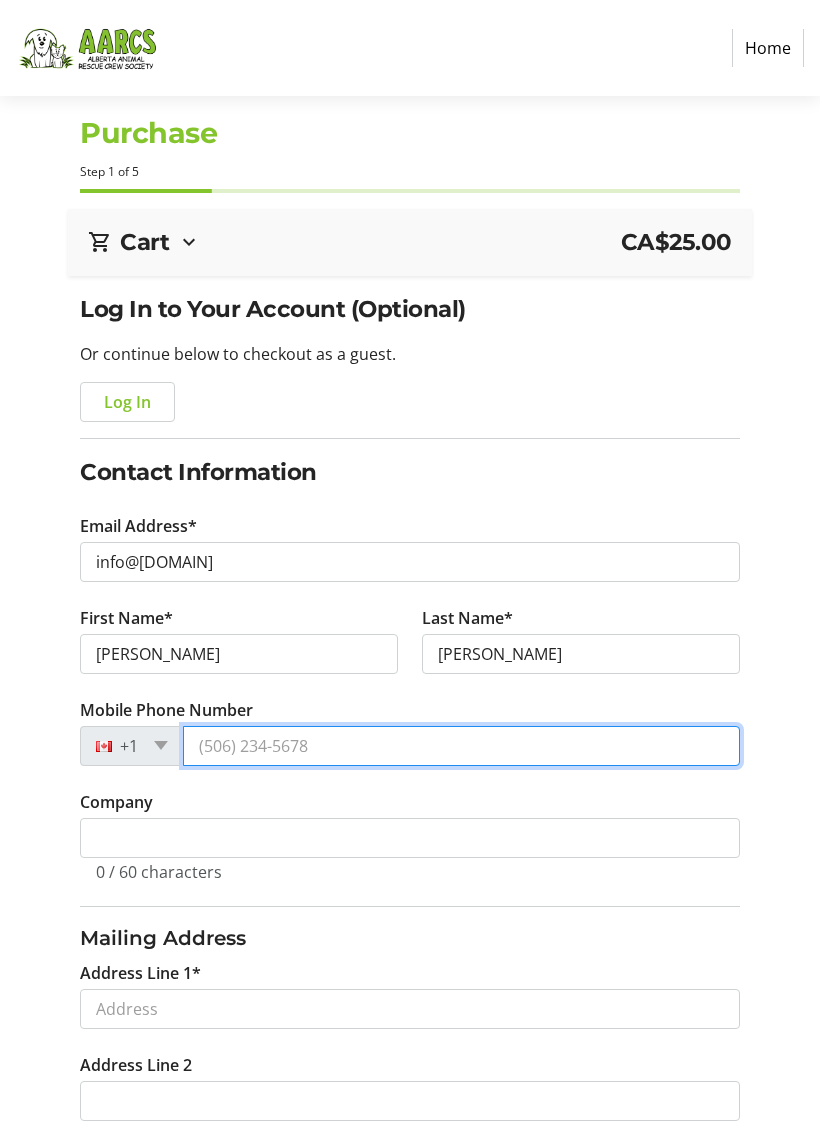 click on "Mobile Phone Number" at bounding box center [461, 746] 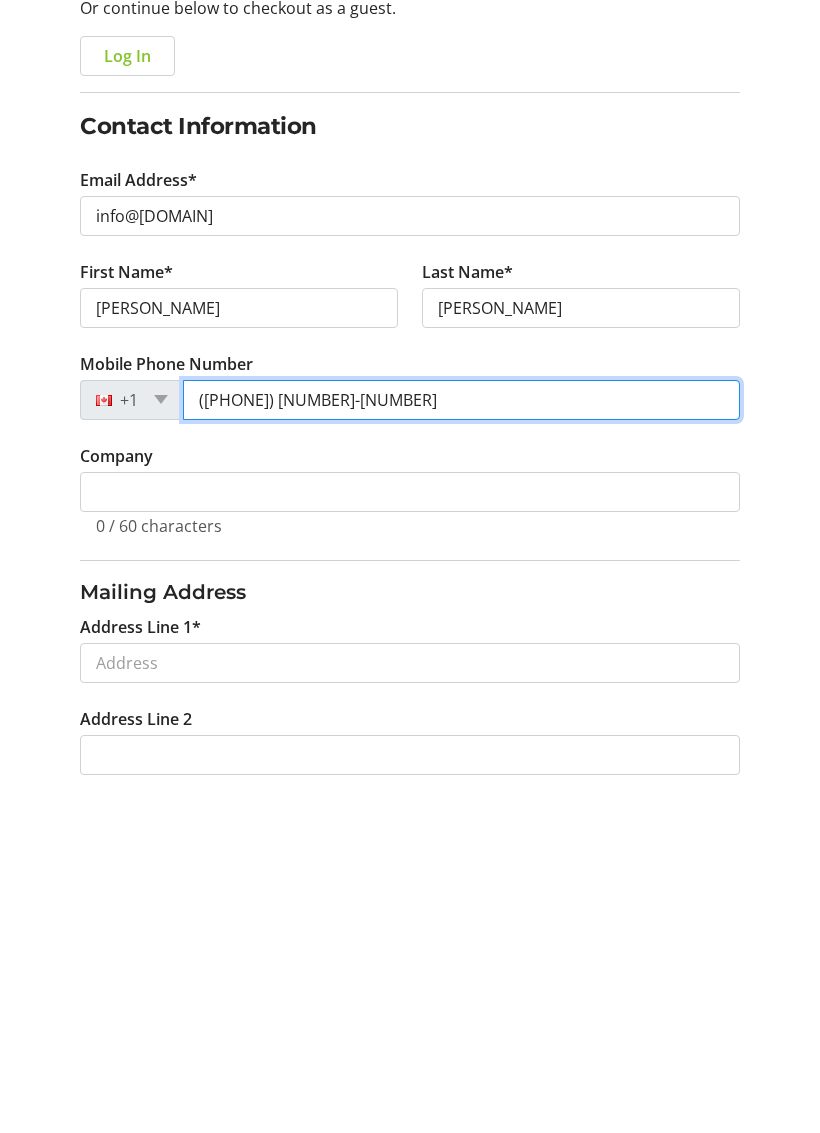 type on "([PHONE]) [NUMBER]-[NUMBER]" 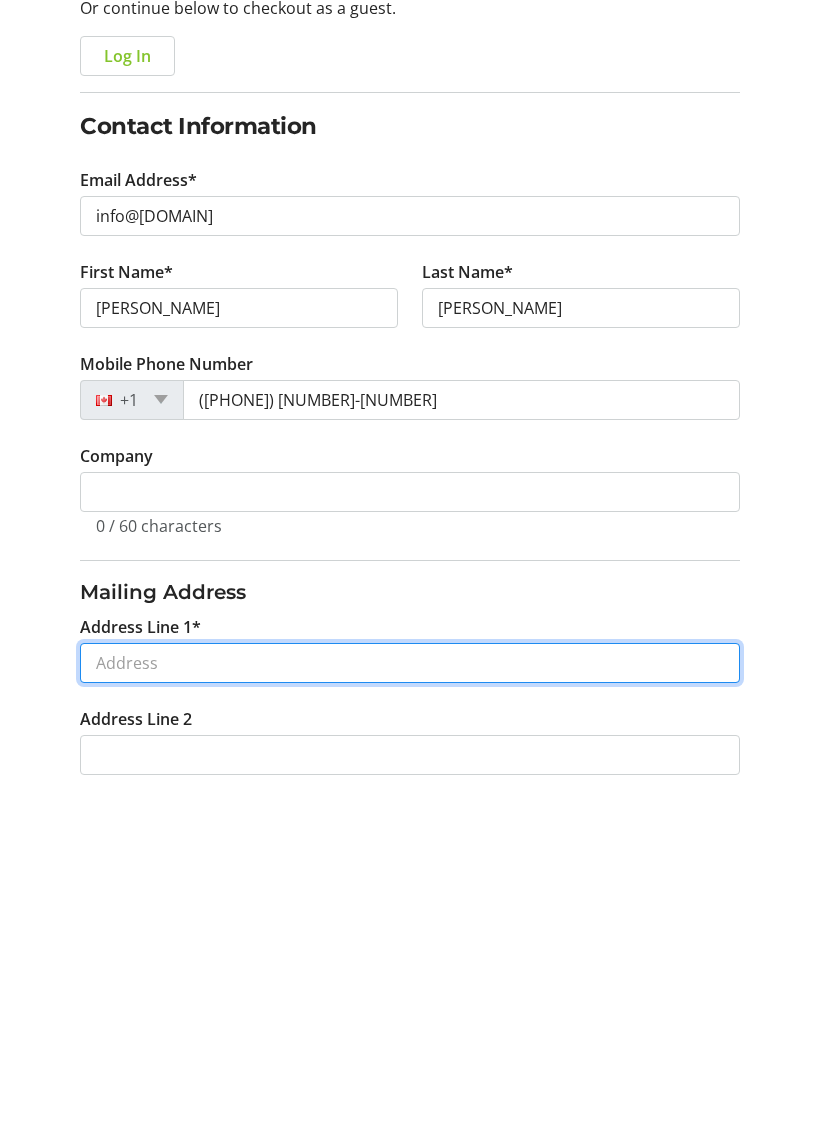 click on "Address Line 1*" at bounding box center [409, 1000] 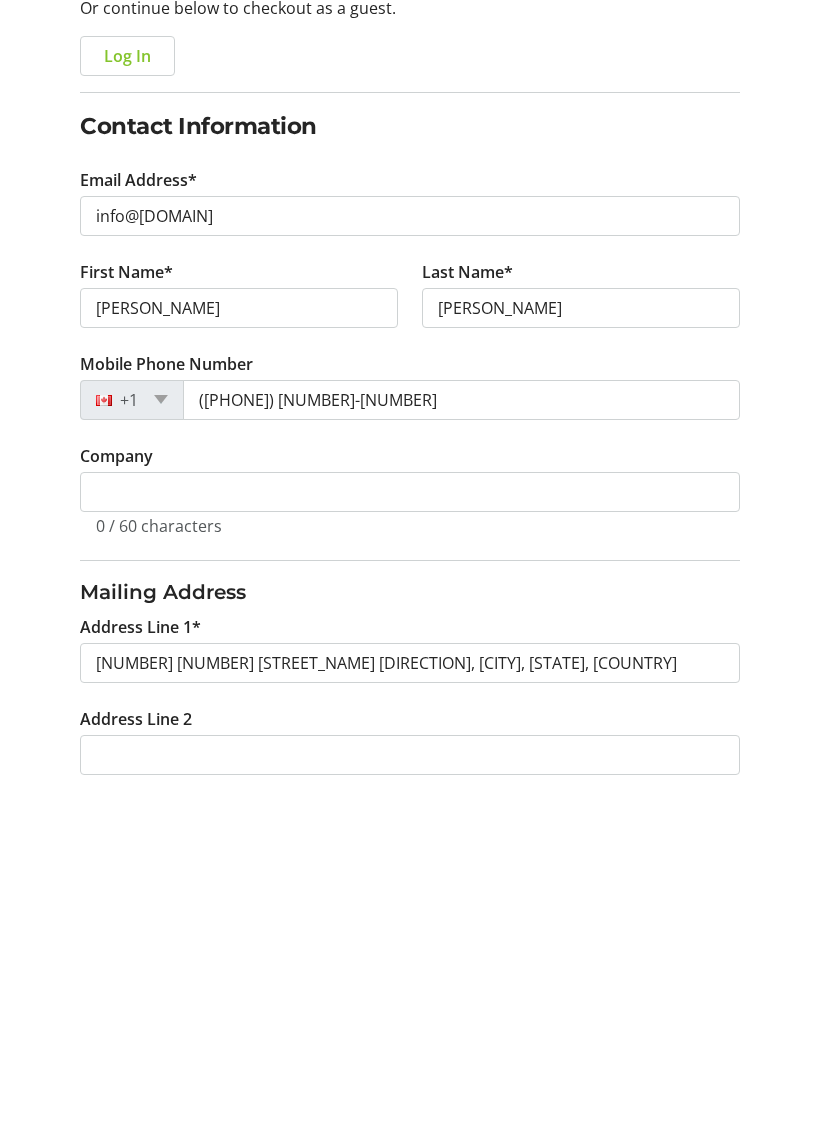 scroll, scrollTop: 346, scrollLeft: 0, axis: vertical 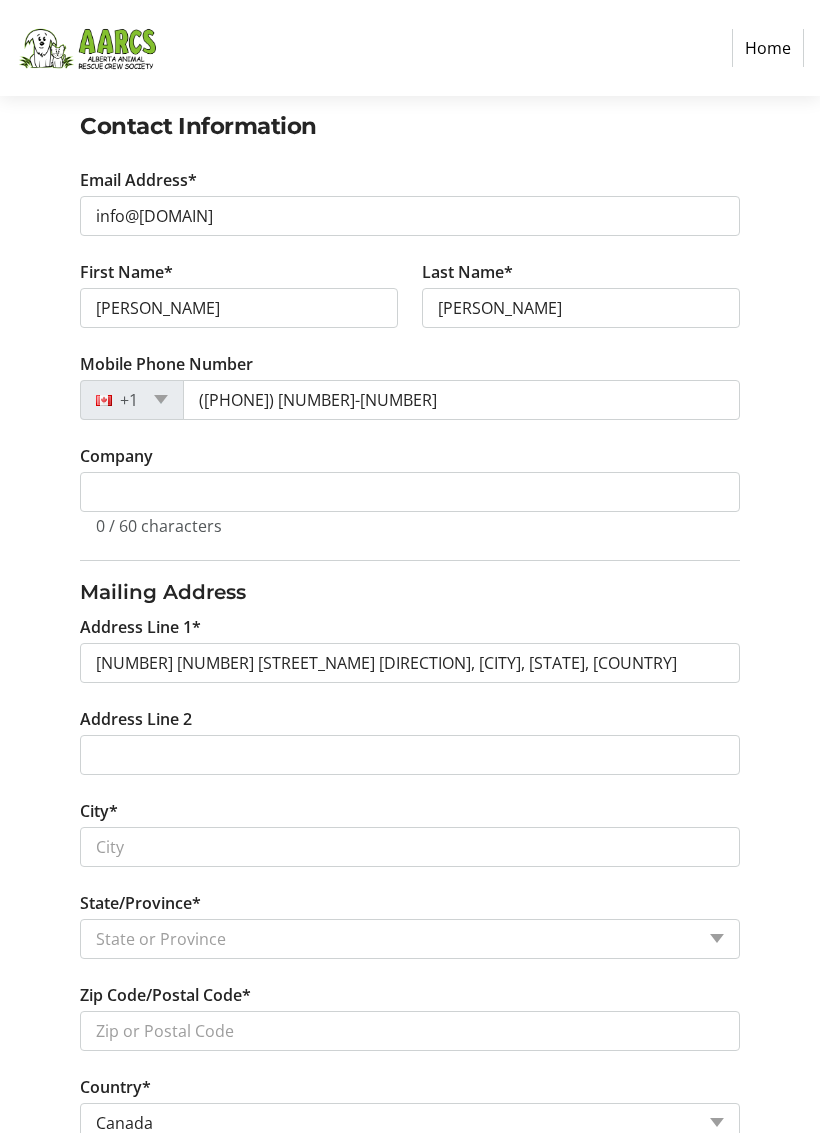 type on "[NUMBER] [NUMBER] [STREET_NAME] [DIRECTION]" 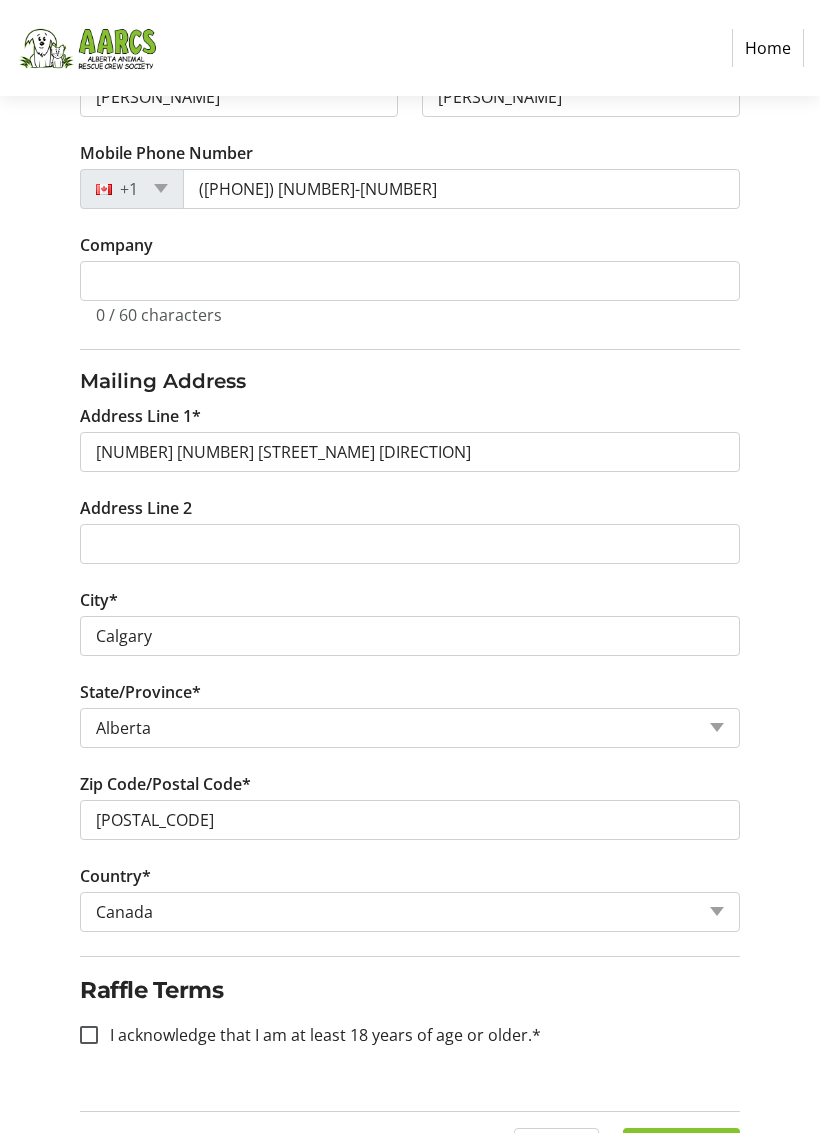 scroll, scrollTop: 606, scrollLeft: 0, axis: vertical 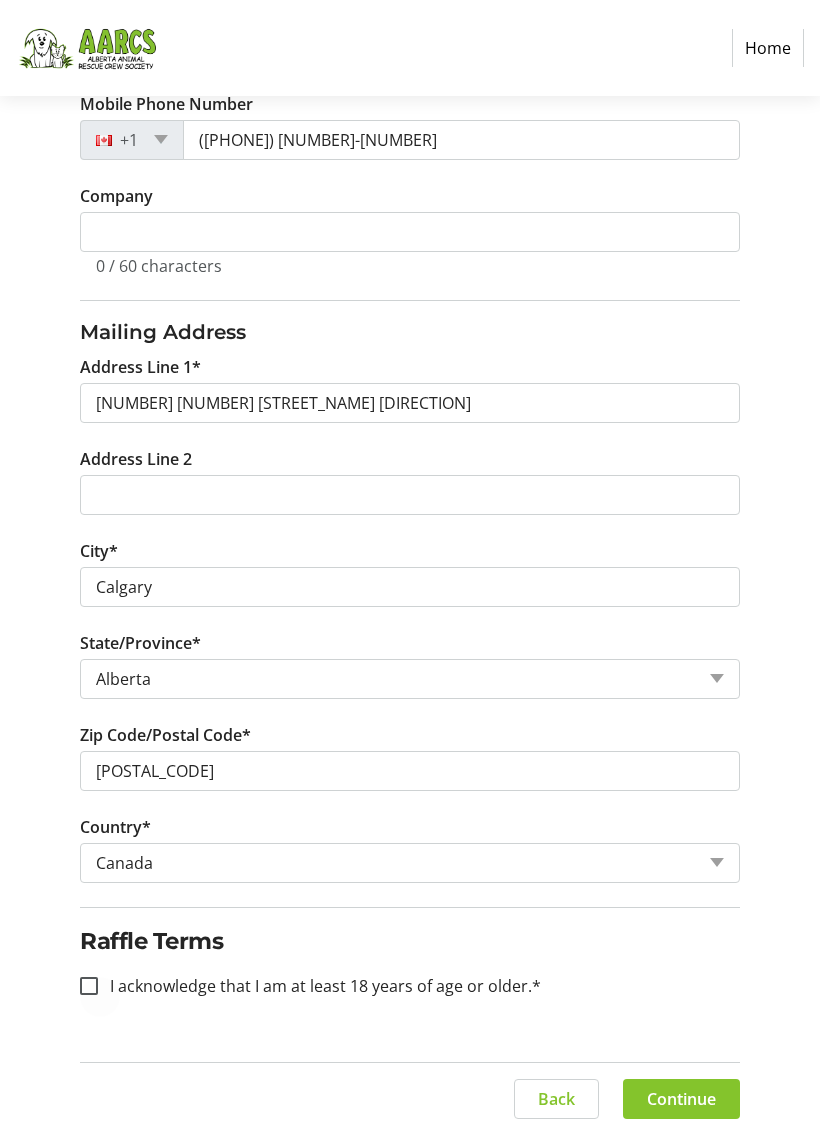 click at bounding box center (89, 986) 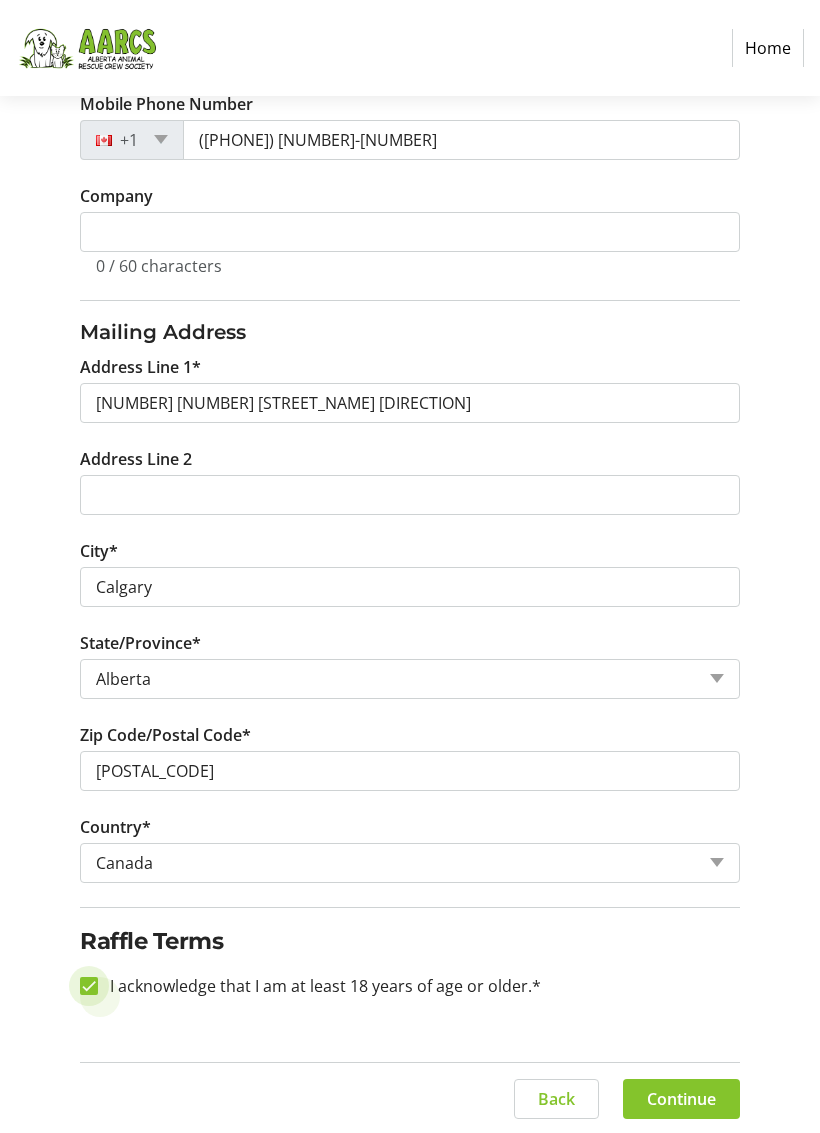 checkbox on "true" 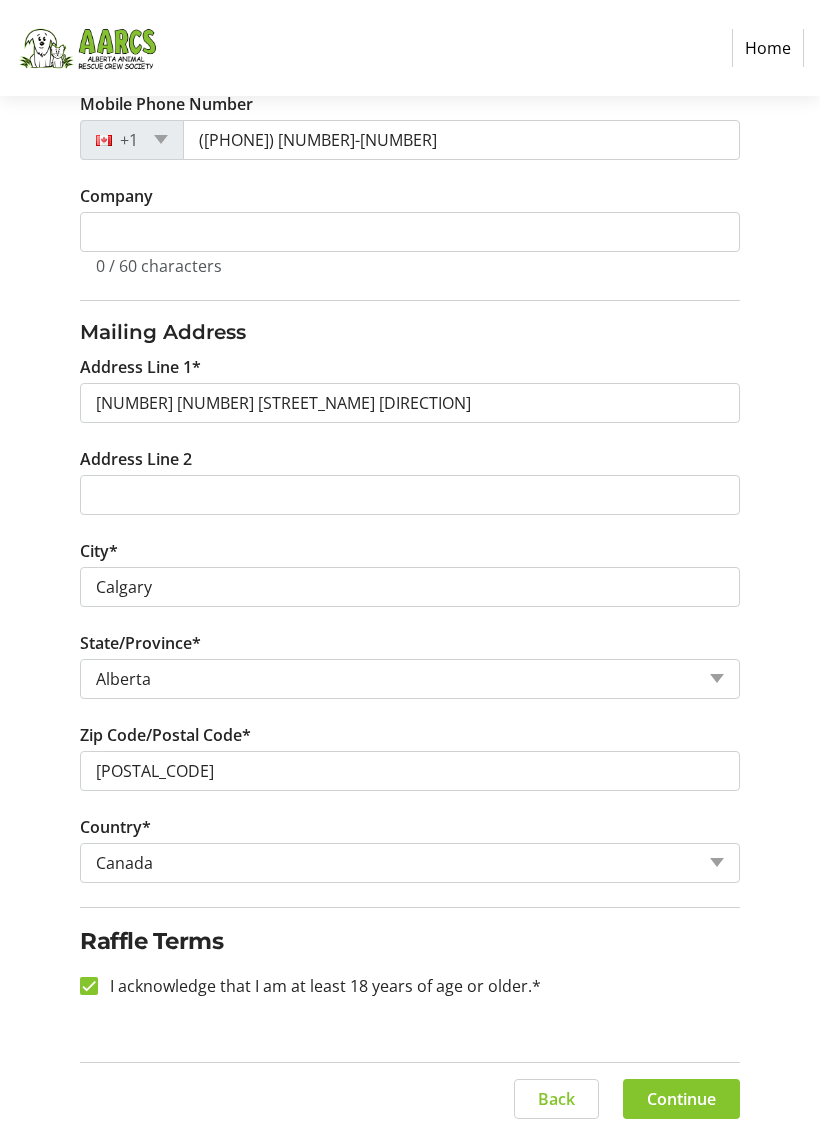 click on "Continue" 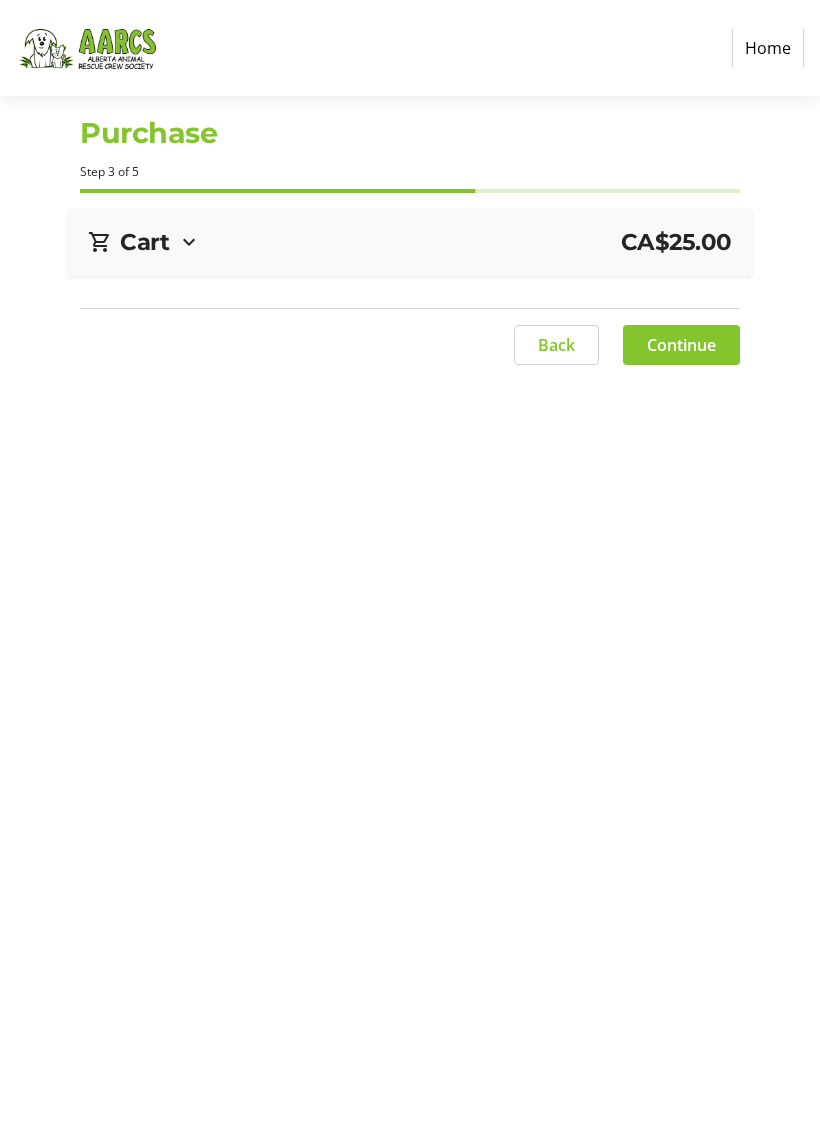 scroll, scrollTop: 0, scrollLeft: 0, axis: both 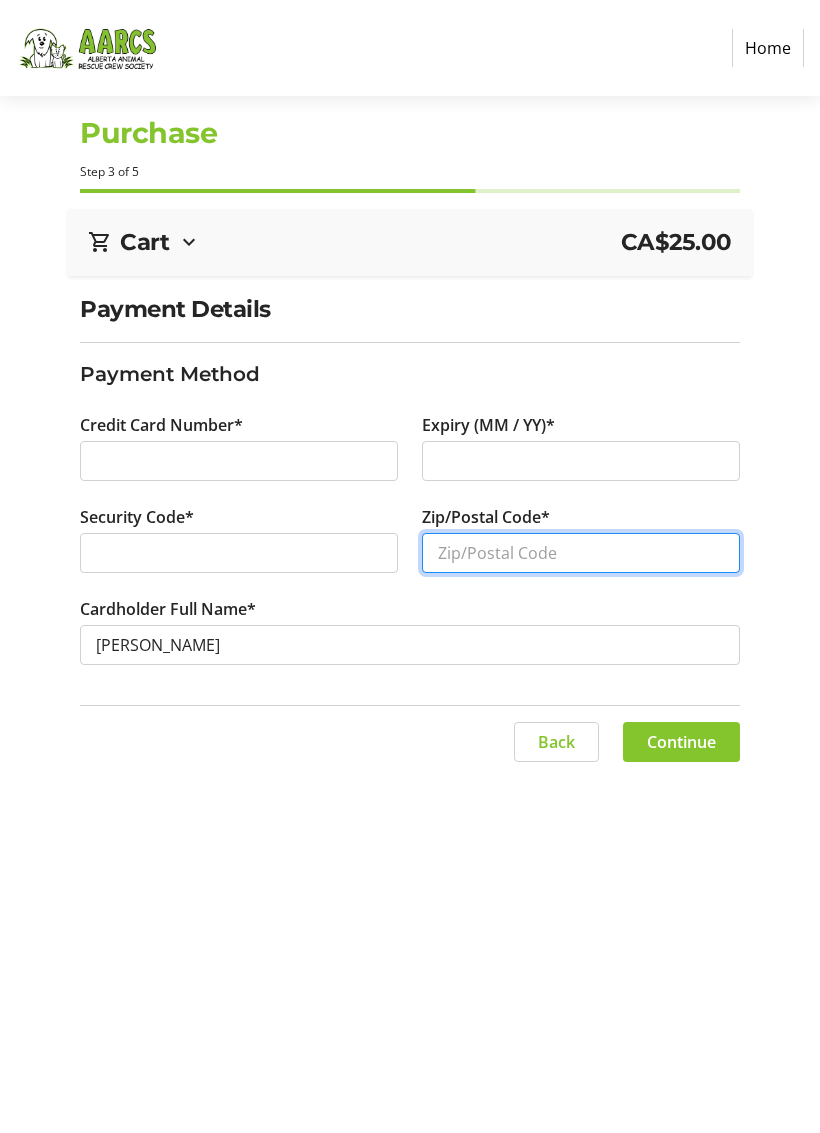 click on "Zip/Postal Code*" at bounding box center (581, 553) 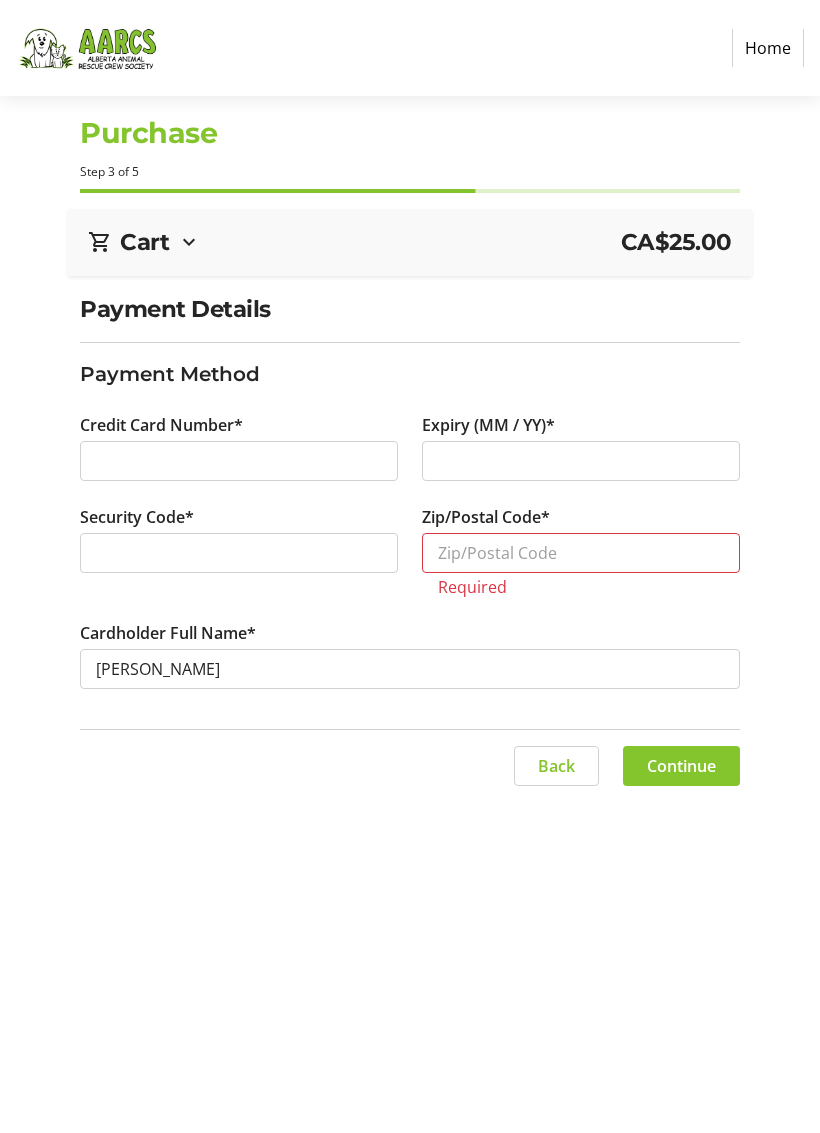 click on "Back" 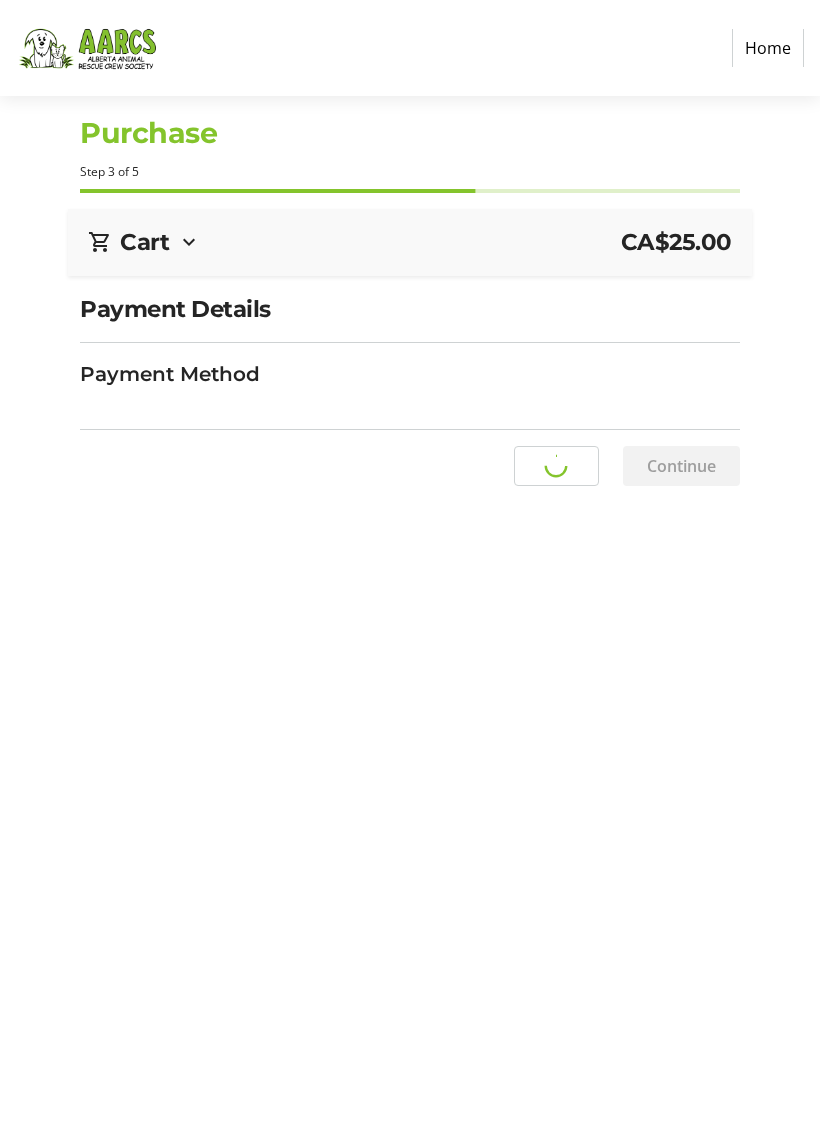 select on "AB" 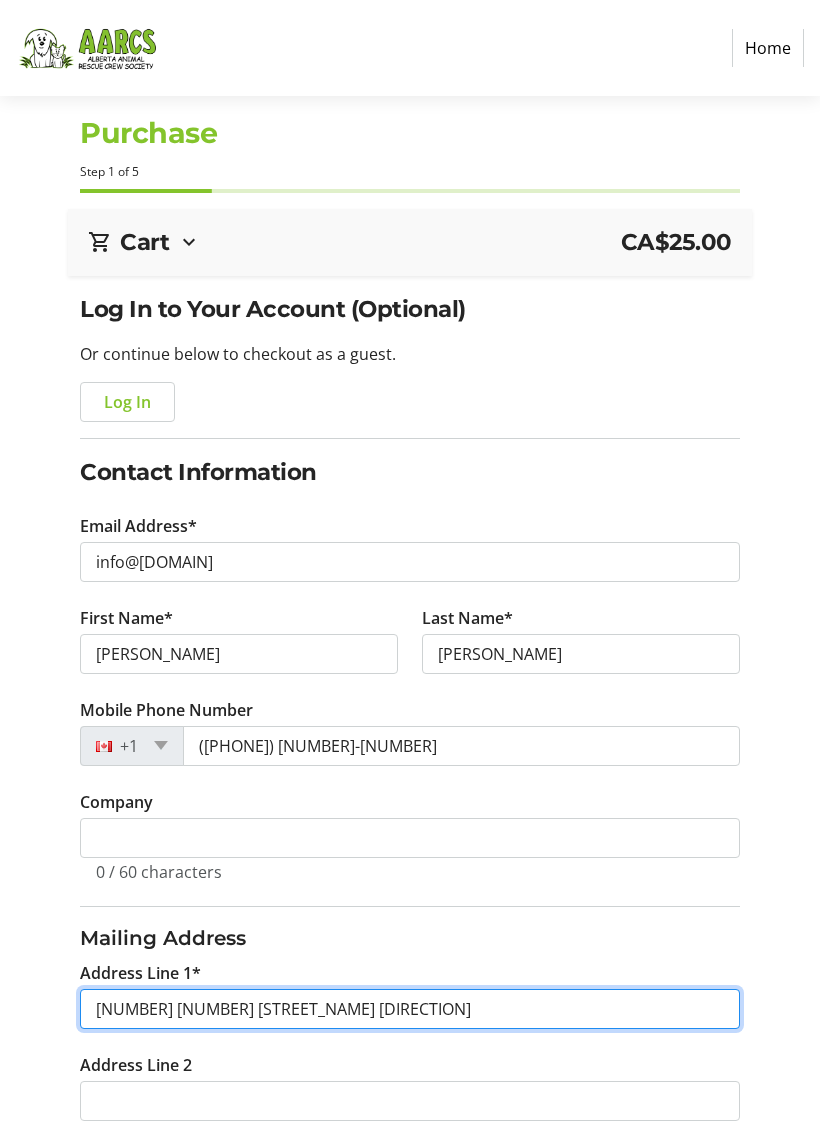 click on "[NUMBER] [NUMBER] [STREET_NAME] [DIRECTION]" at bounding box center [409, 1009] 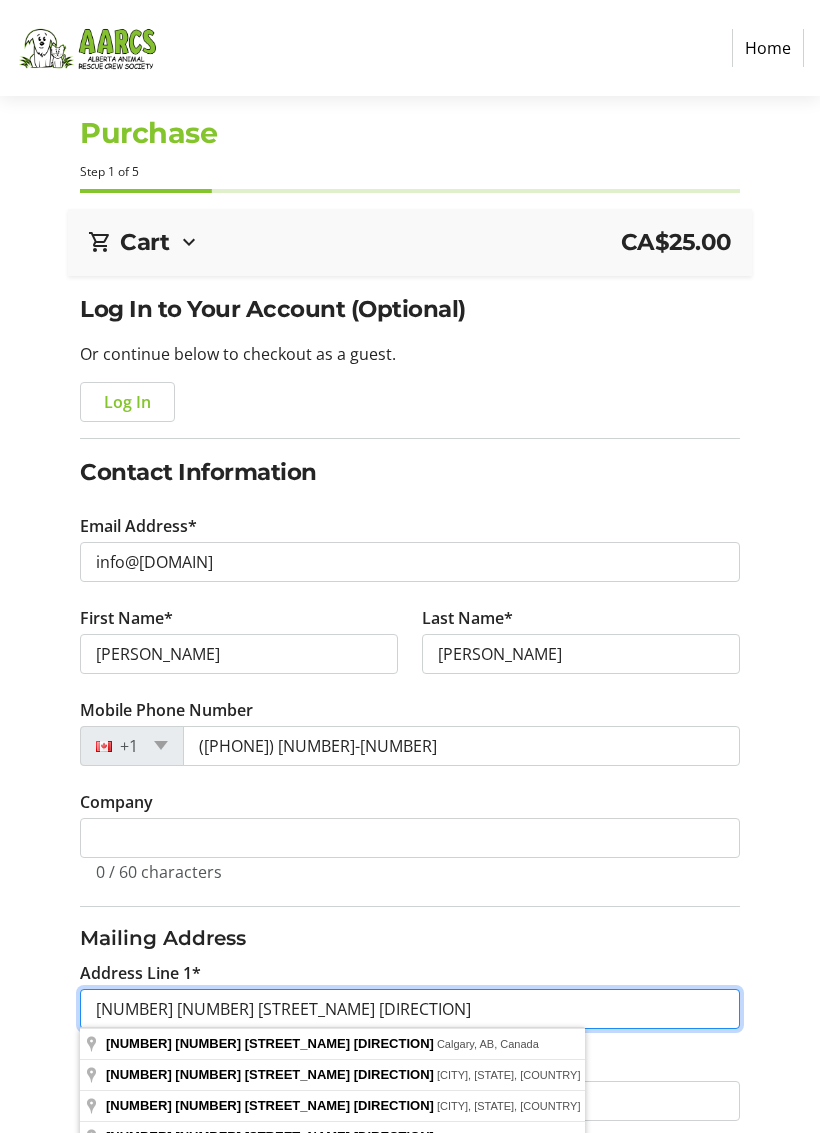 scroll, scrollTop: 272, scrollLeft: 0, axis: vertical 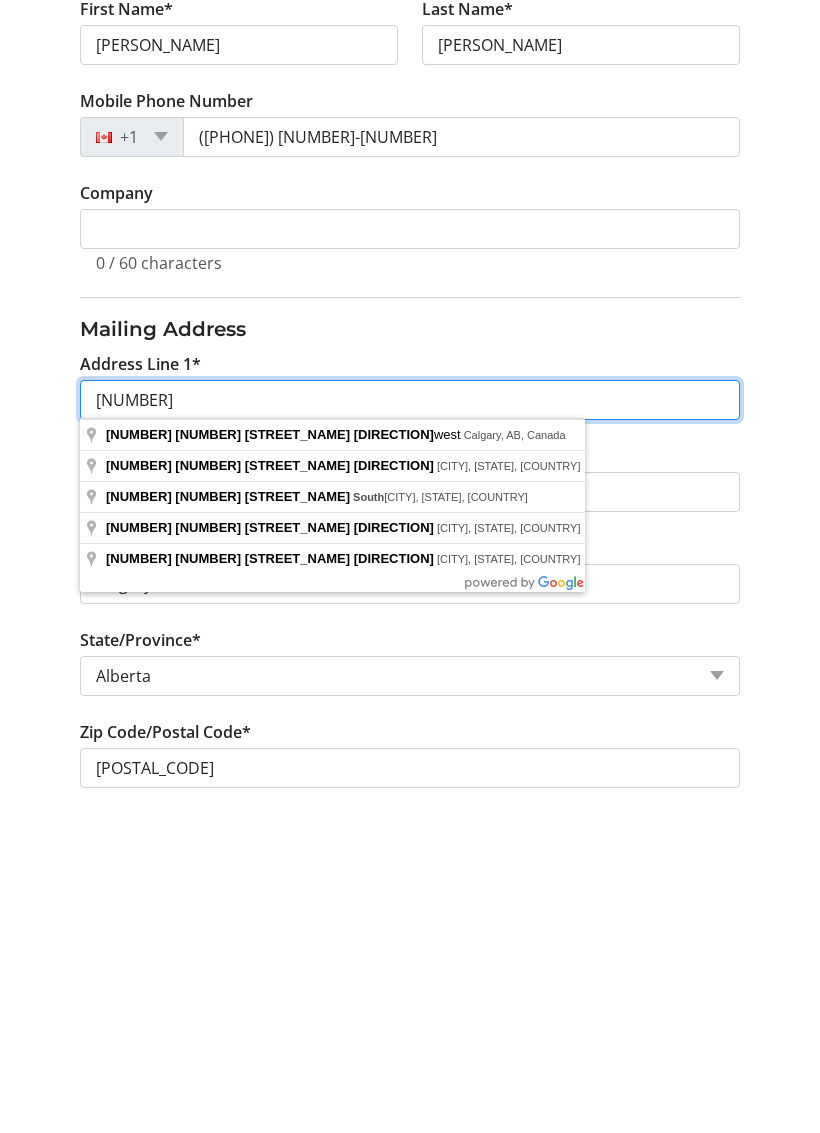 type on "42" 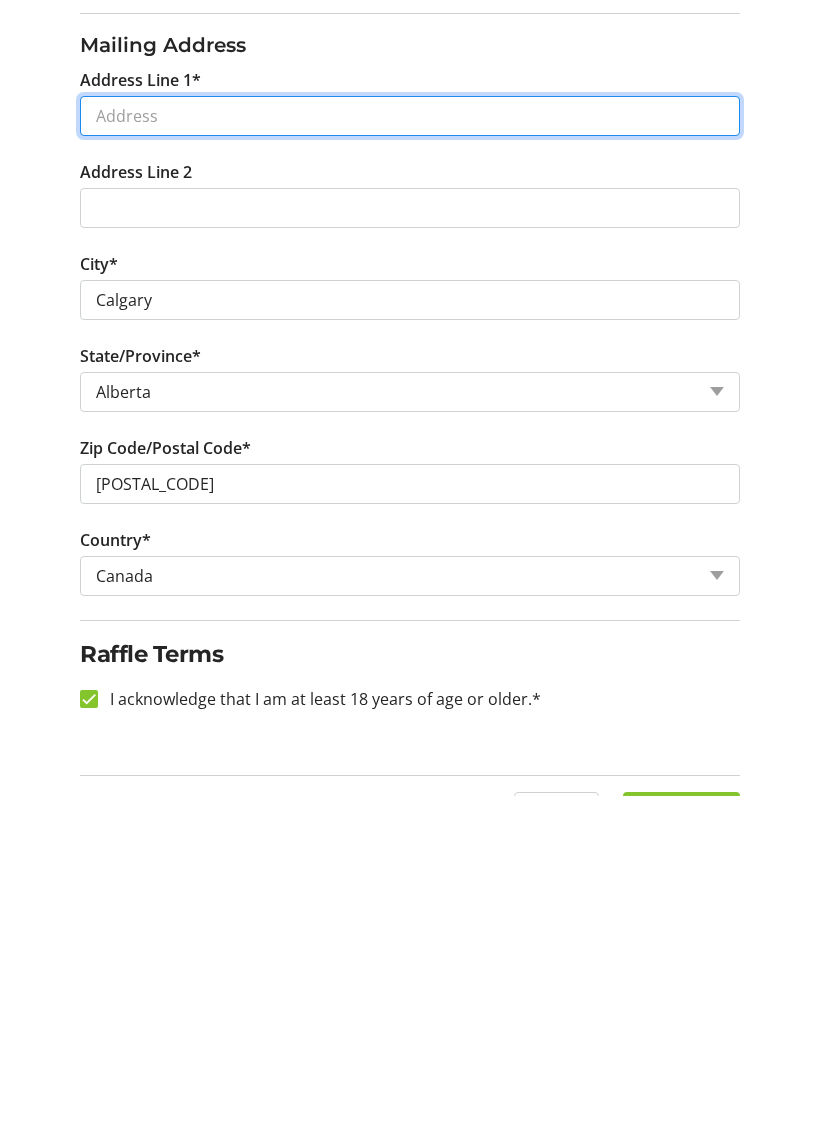 scroll, scrollTop: 606, scrollLeft: 0, axis: vertical 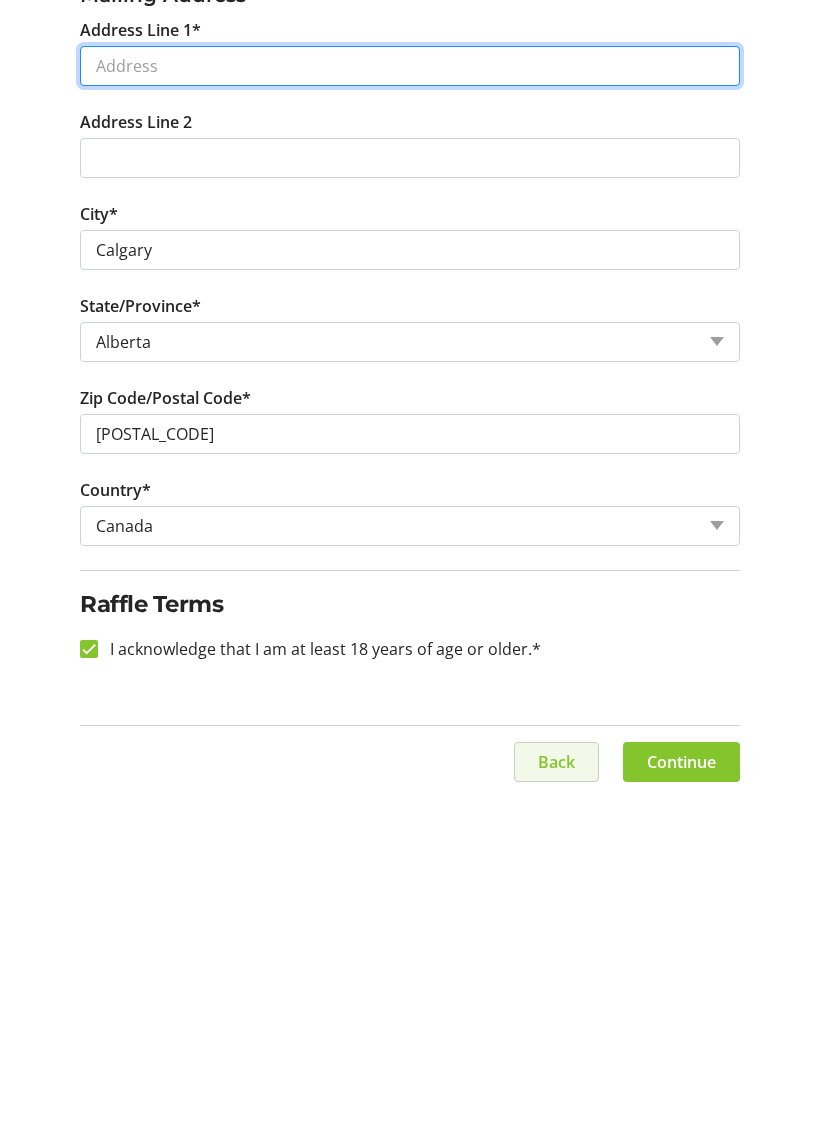 type 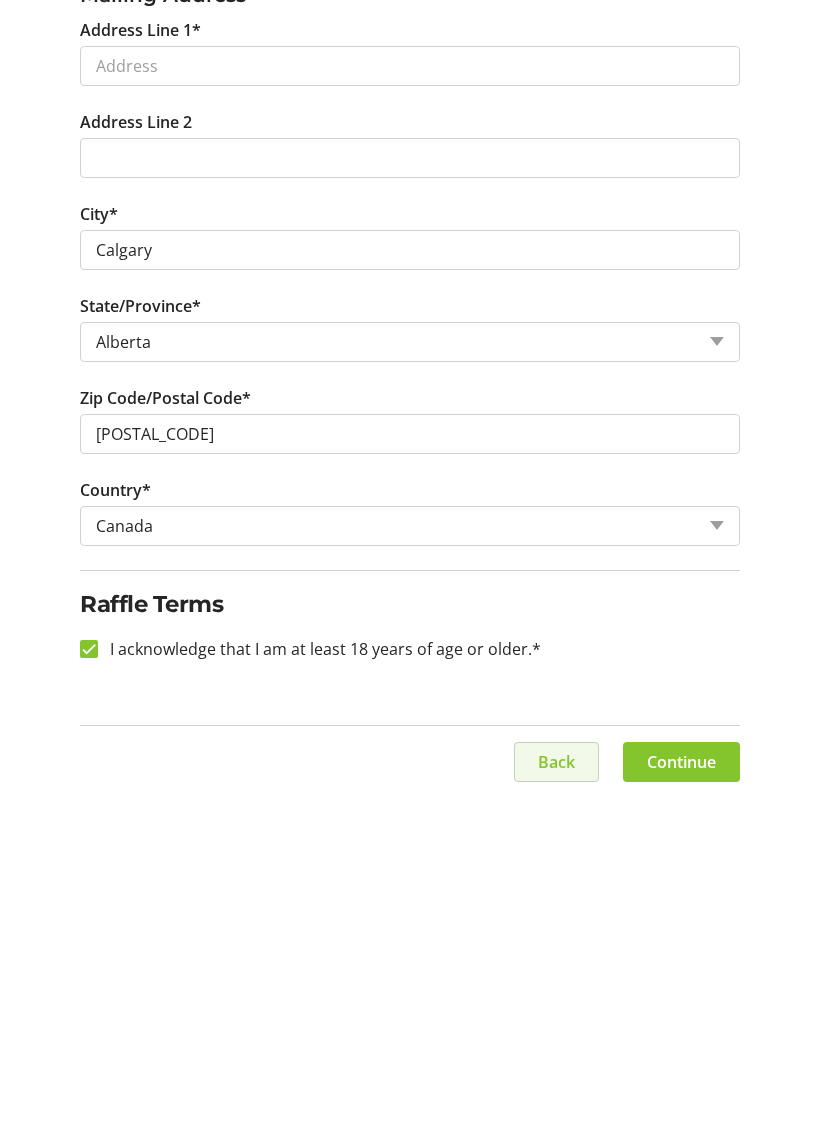 click on "Back" 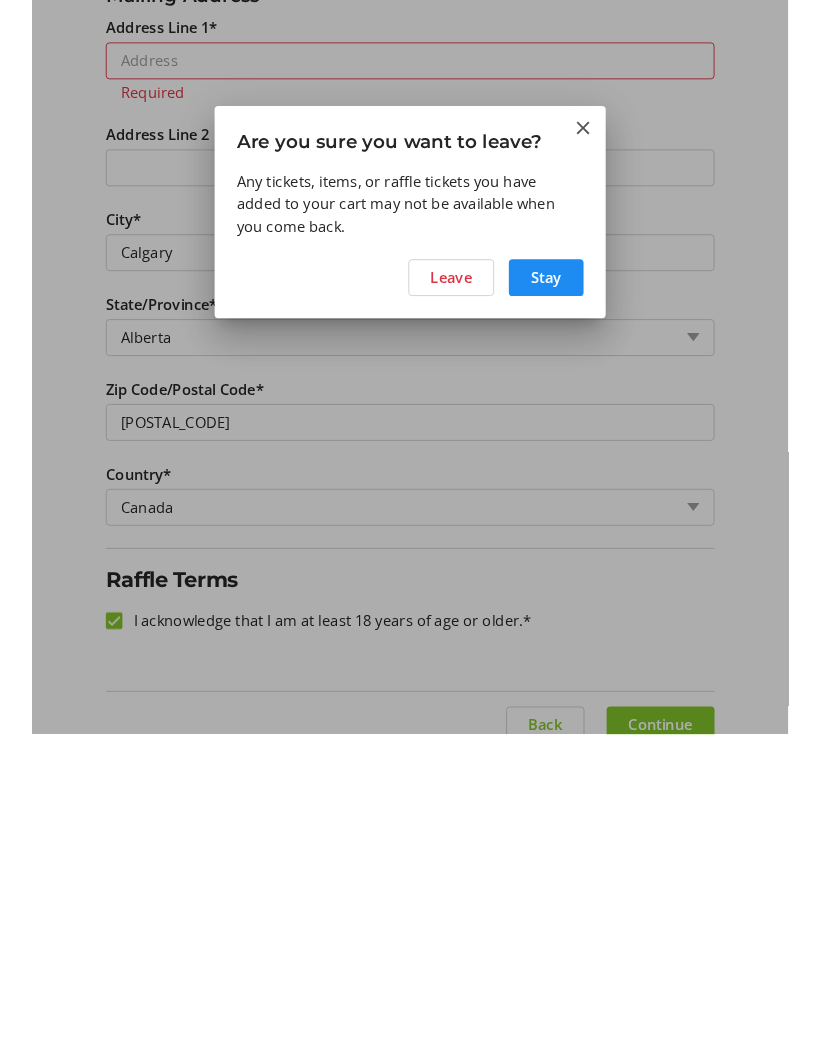 scroll, scrollTop: 0, scrollLeft: 0, axis: both 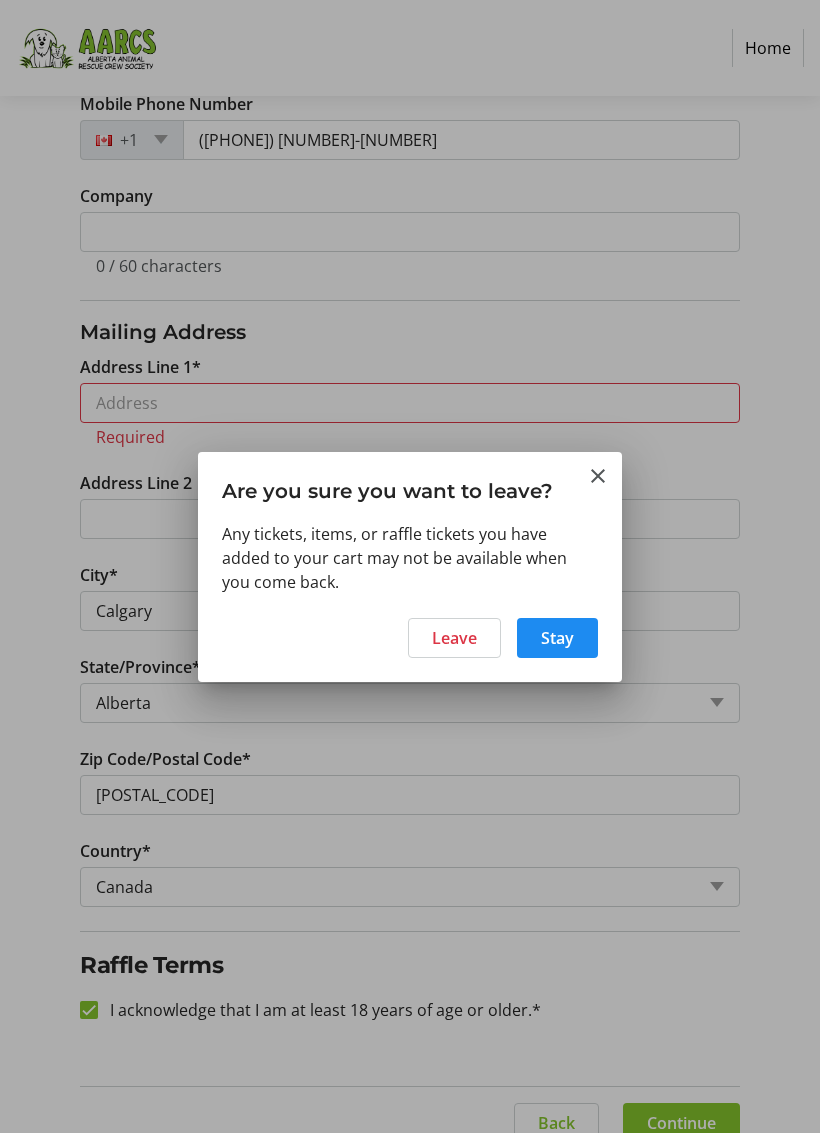 click on "Leave" at bounding box center [454, 638] 